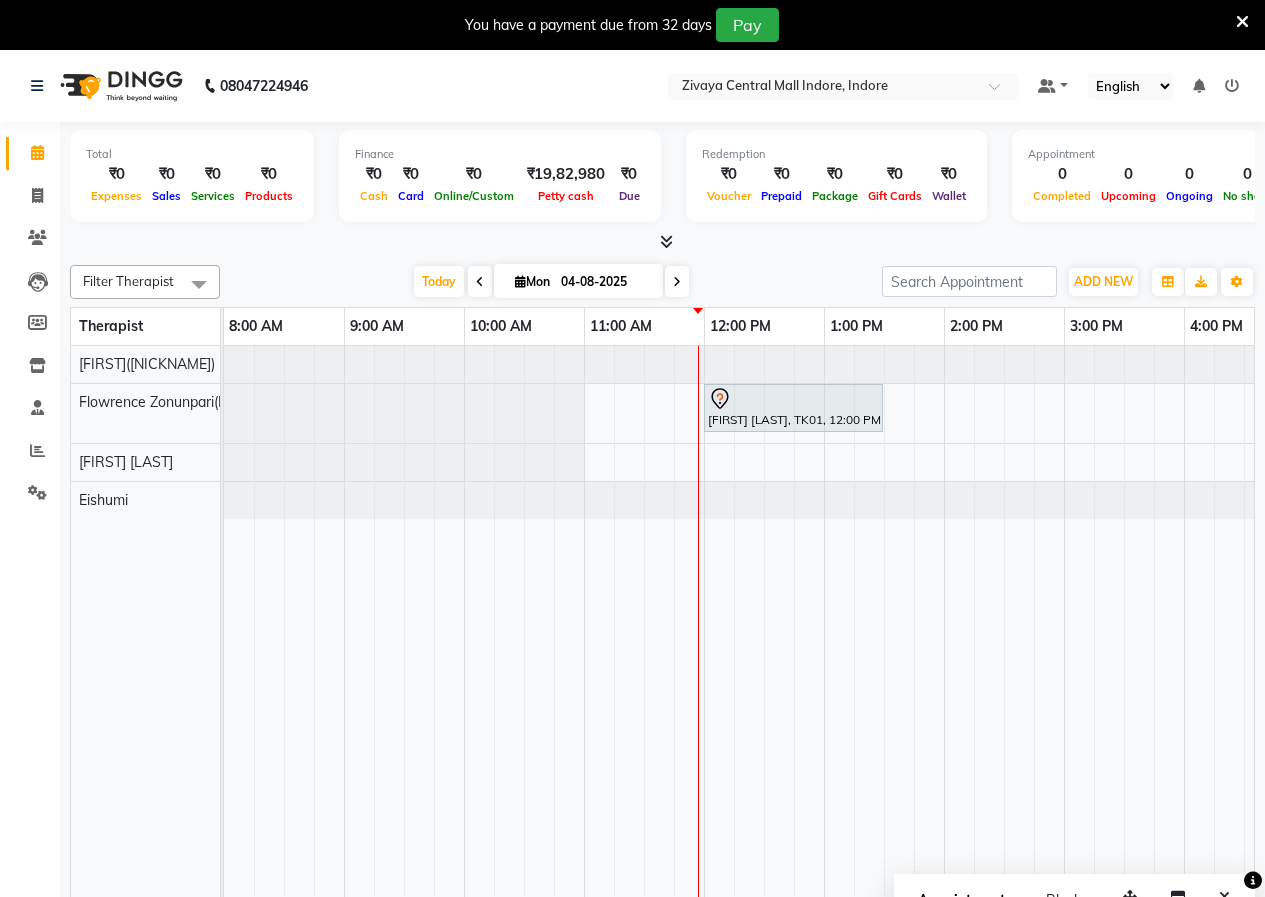 scroll, scrollTop: 0, scrollLeft: 0, axis: both 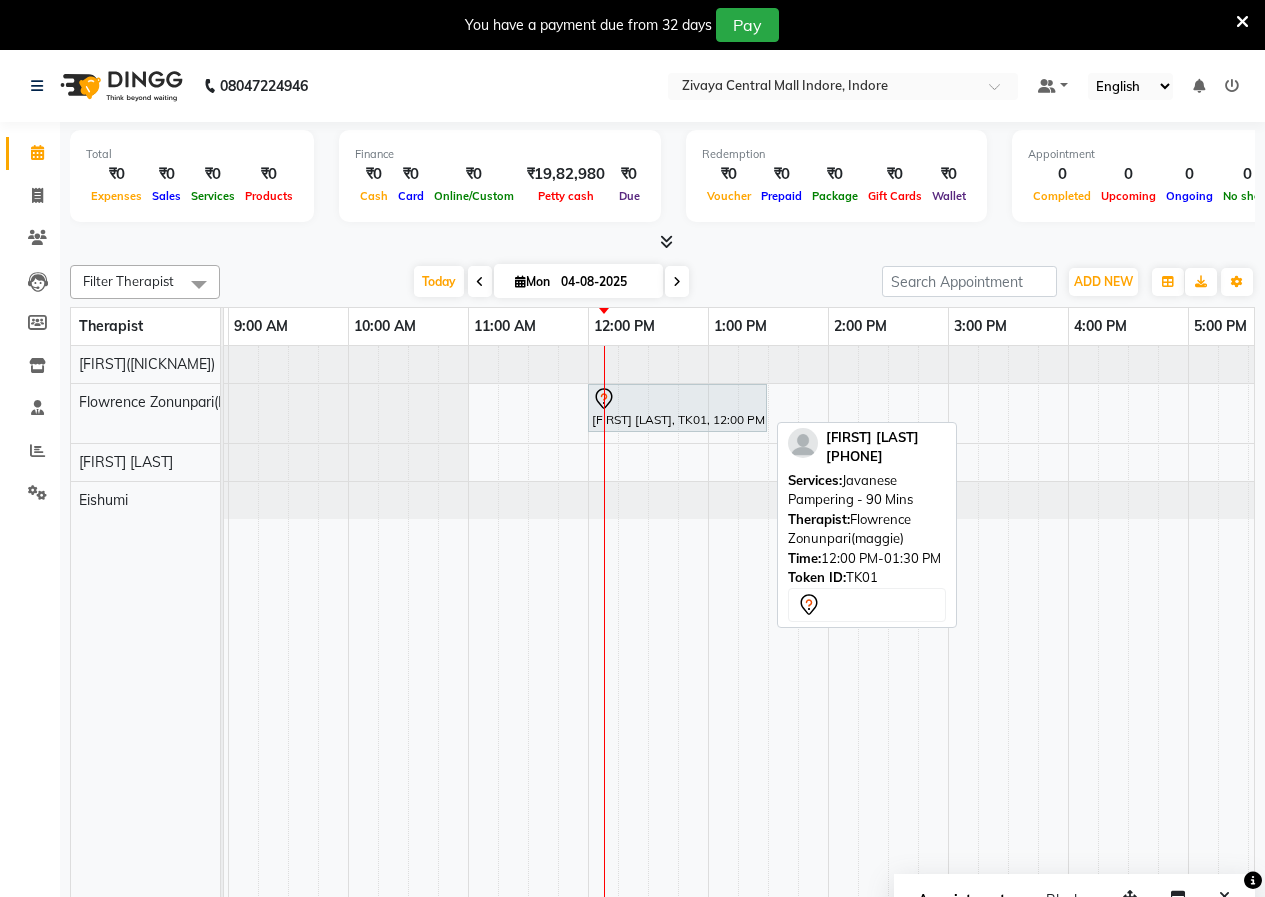 click 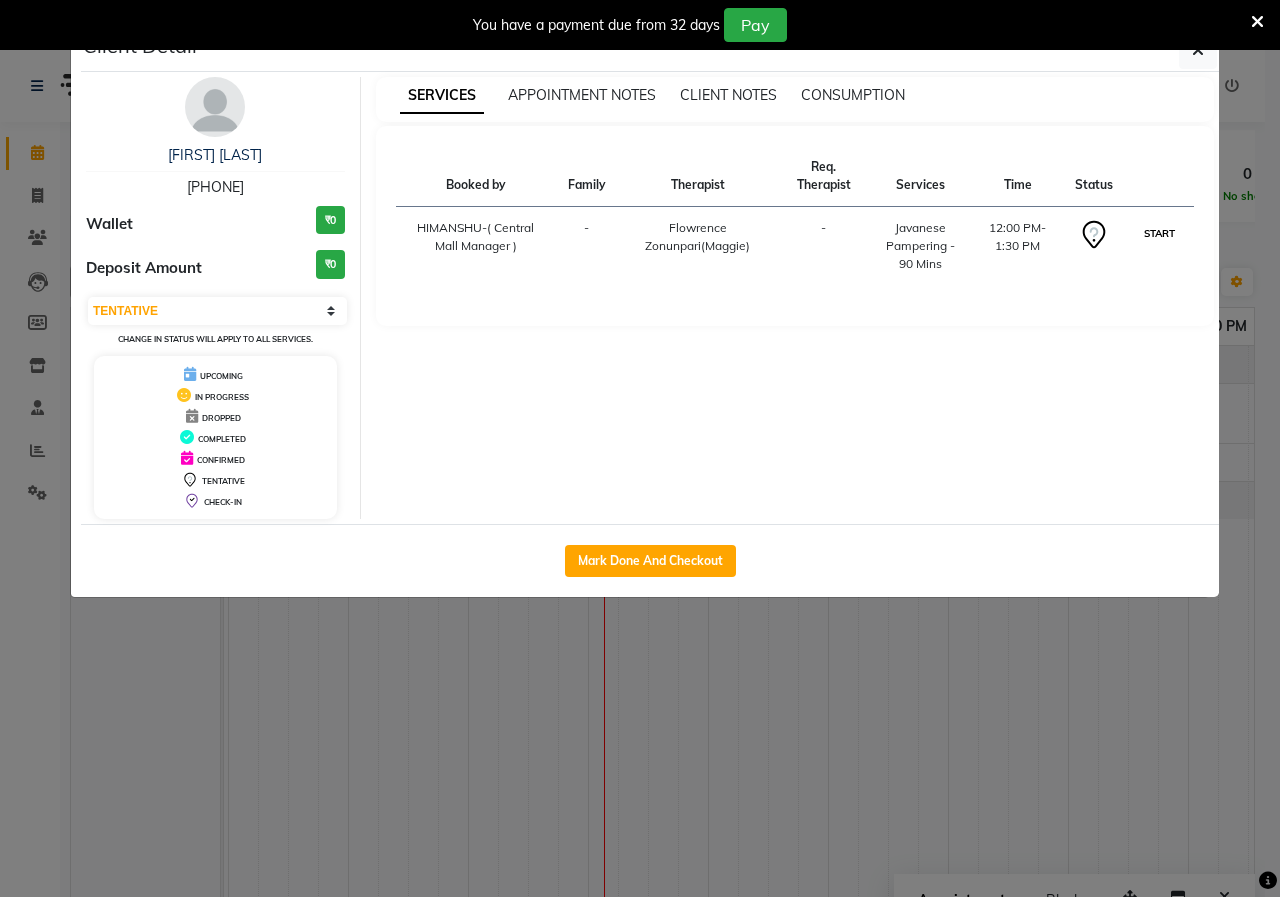 click on "START" at bounding box center [1159, 233] 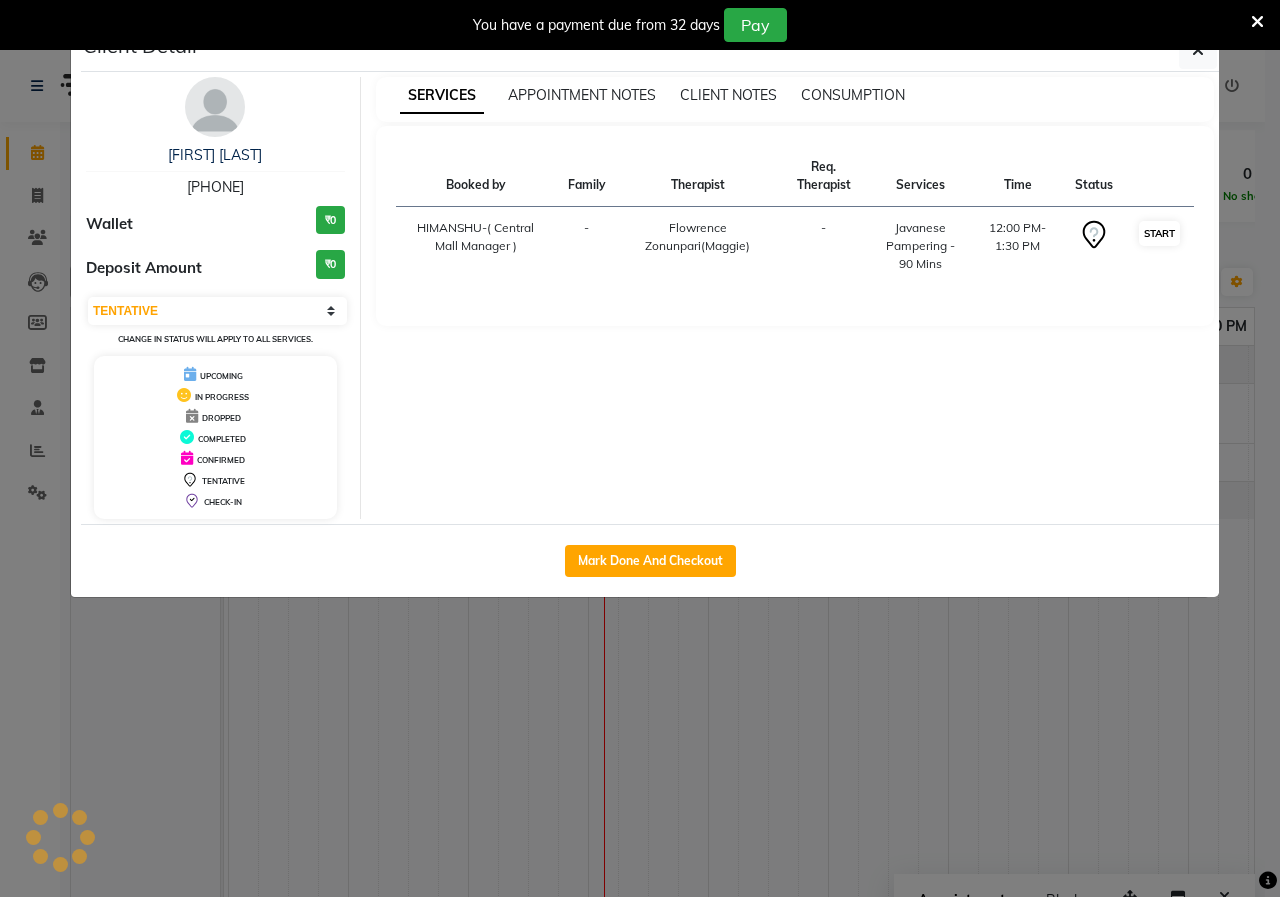 select on "1" 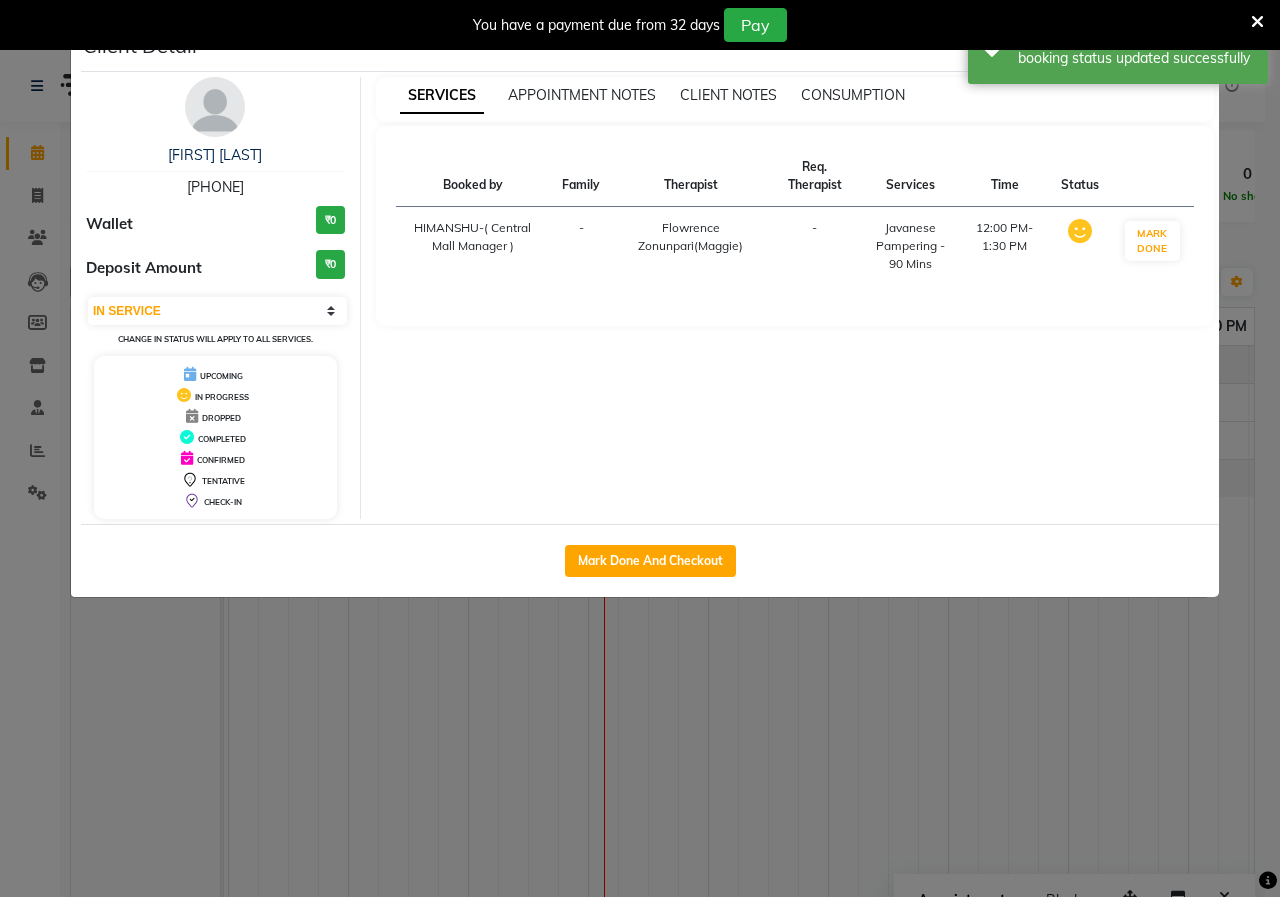 click on "Client Detail  Ankit Jain   8610380902 Wallet ₹0 Deposit Amount  ₹0  Select IN SERVICE CONFIRMED TENTATIVE CHECK IN MARK DONE UPCOMING Change in status will apply to all services. UPCOMING IN PROGRESS DROPPED COMPLETED CONFIRMED TENTATIVE CHECK-IN SERVICES APPOINTMENT NOTES CLIENT NOTES CONSUMPTION Booked by Family Therapist Req. Therapist Services Time Status  HIMANSHU-( Central Mall Manager )   - Flowrence Zonunpari(Maggie) -  Javanese Pampering - 90 Mins   12:00 PM-1:30 PM   MARK DONE   Mark Done And Checkout" 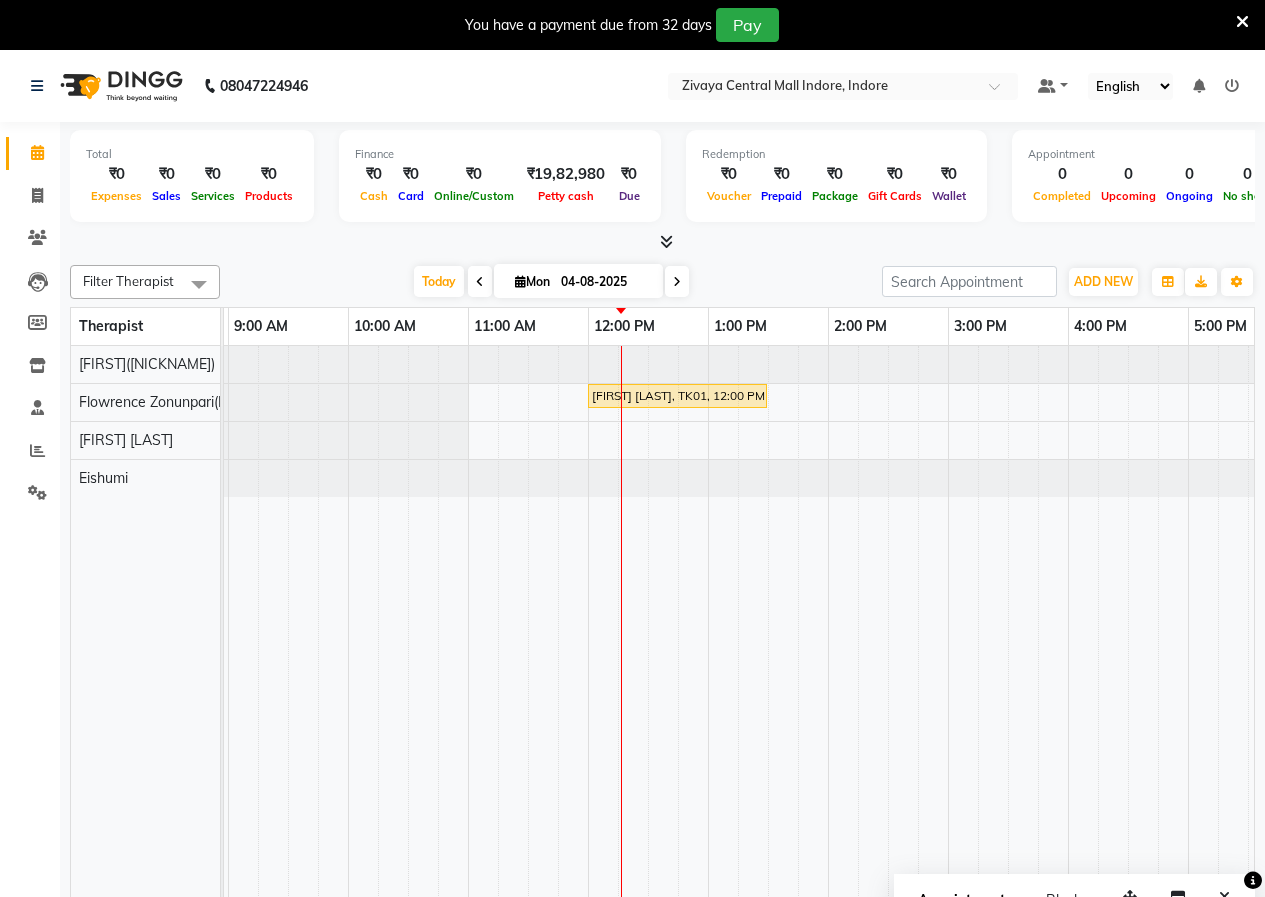 click at bounding box center (1242, 22) 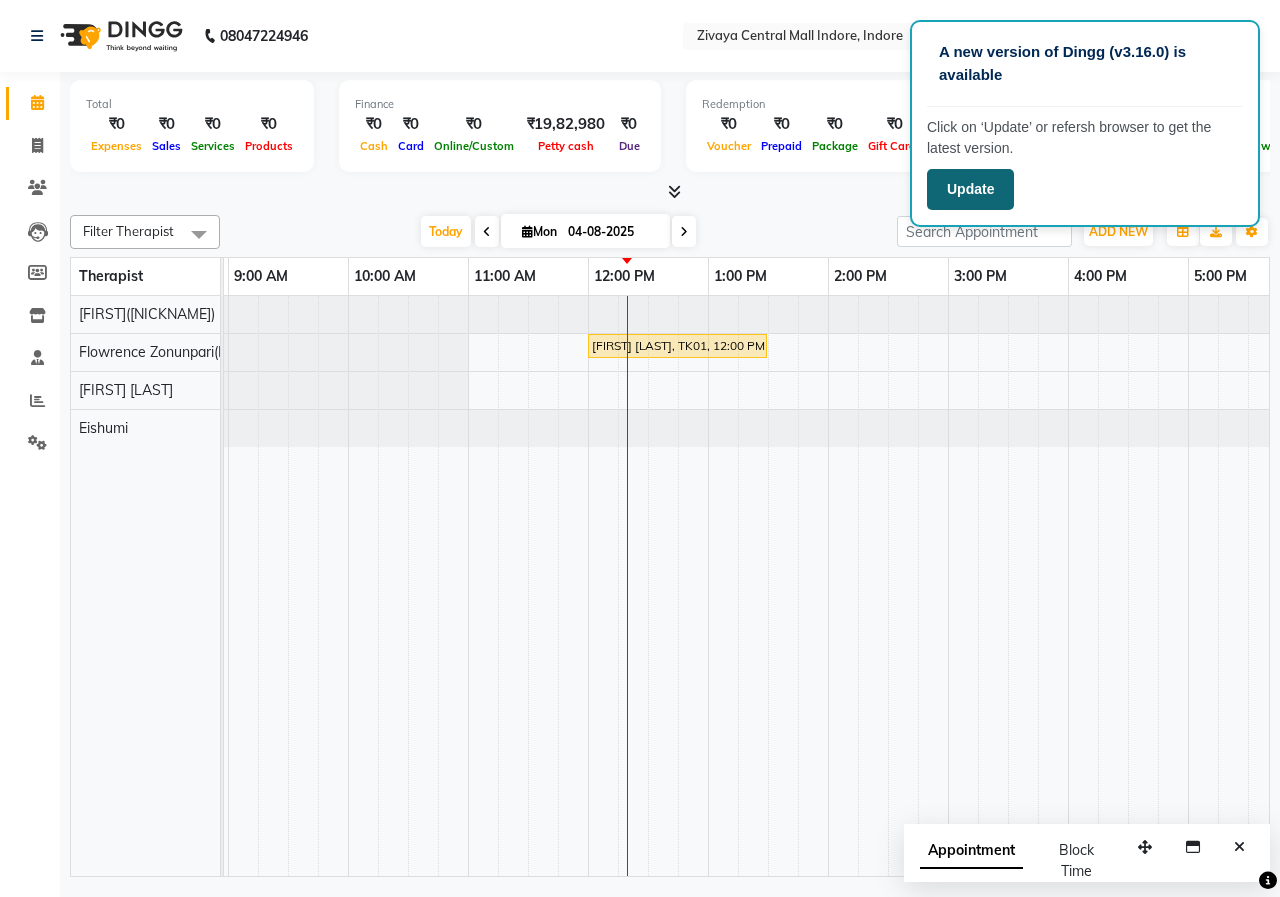 click on "Update" 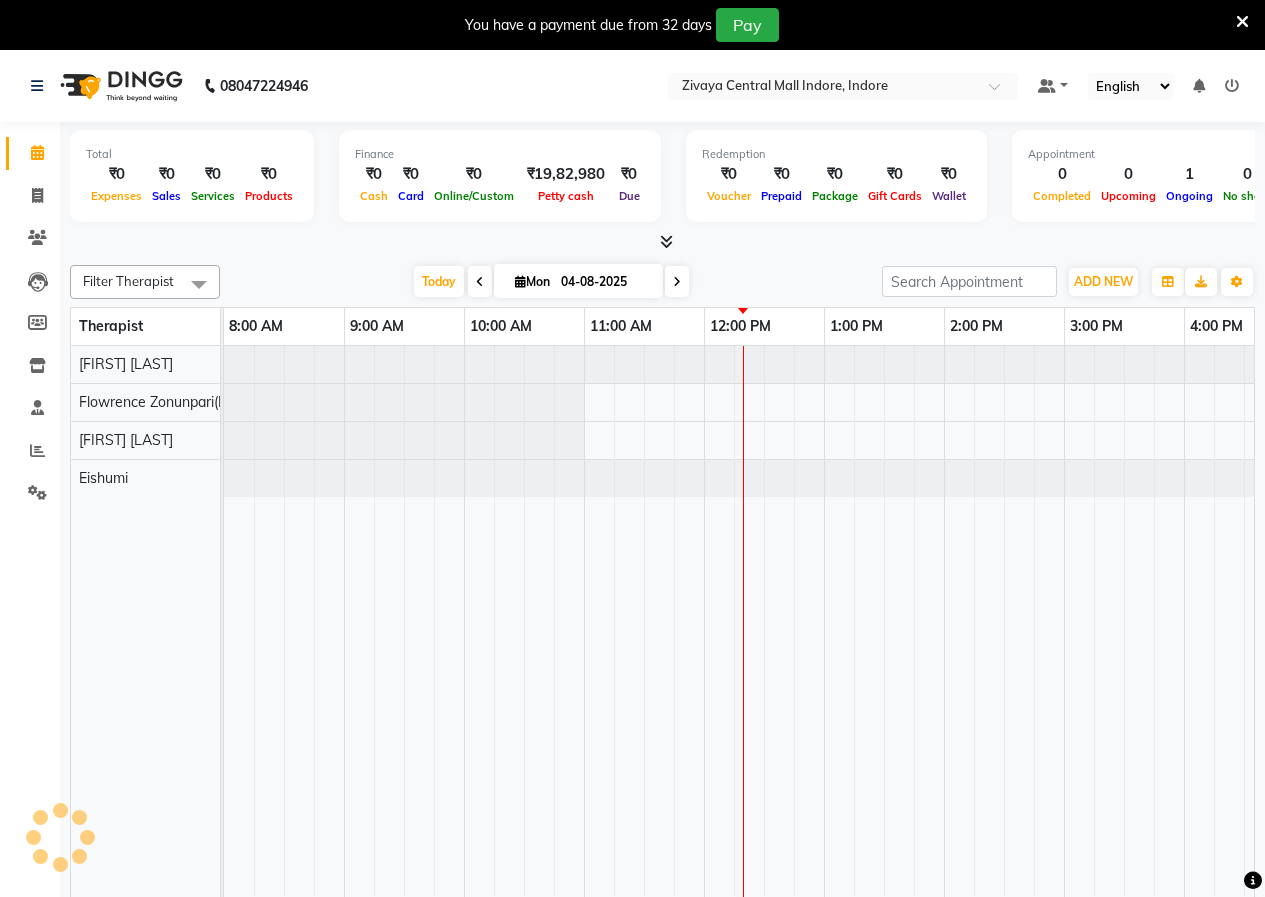 scroll, scrollTop: 0, scrollLeft: 0, axis: both 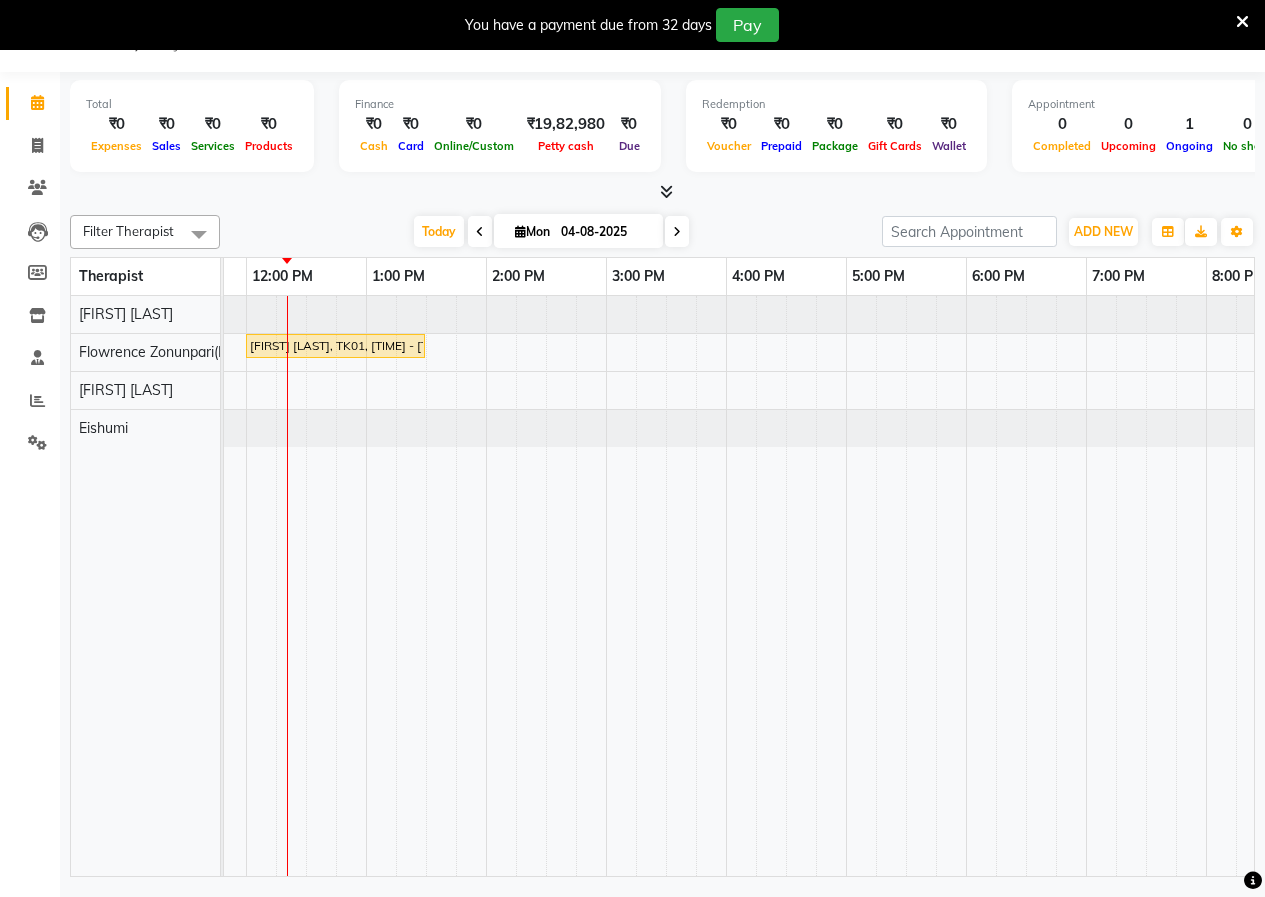 click at bounding box center [1242, 22] 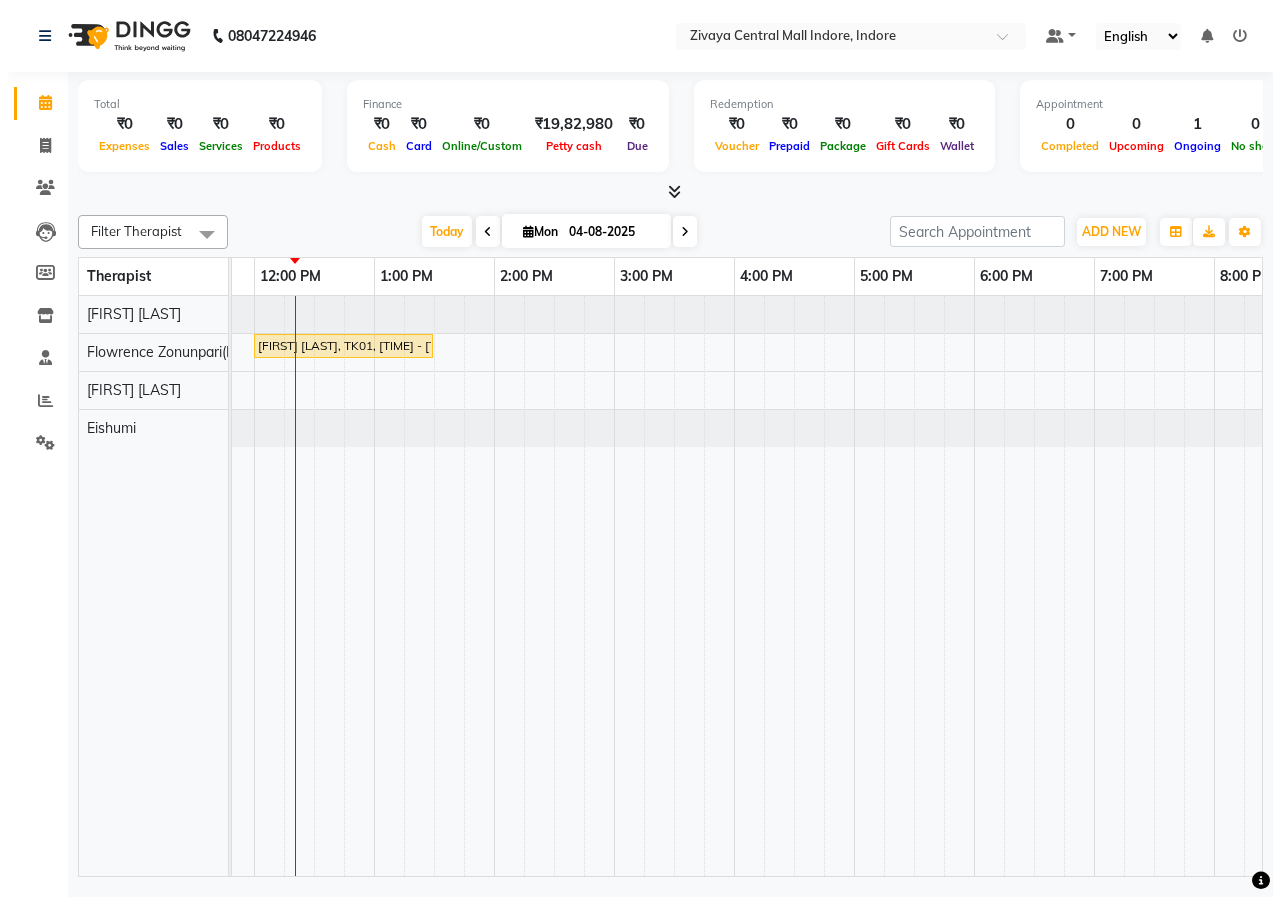 scroll, scrollTop: 0, scrollLeft: 0, axis: both 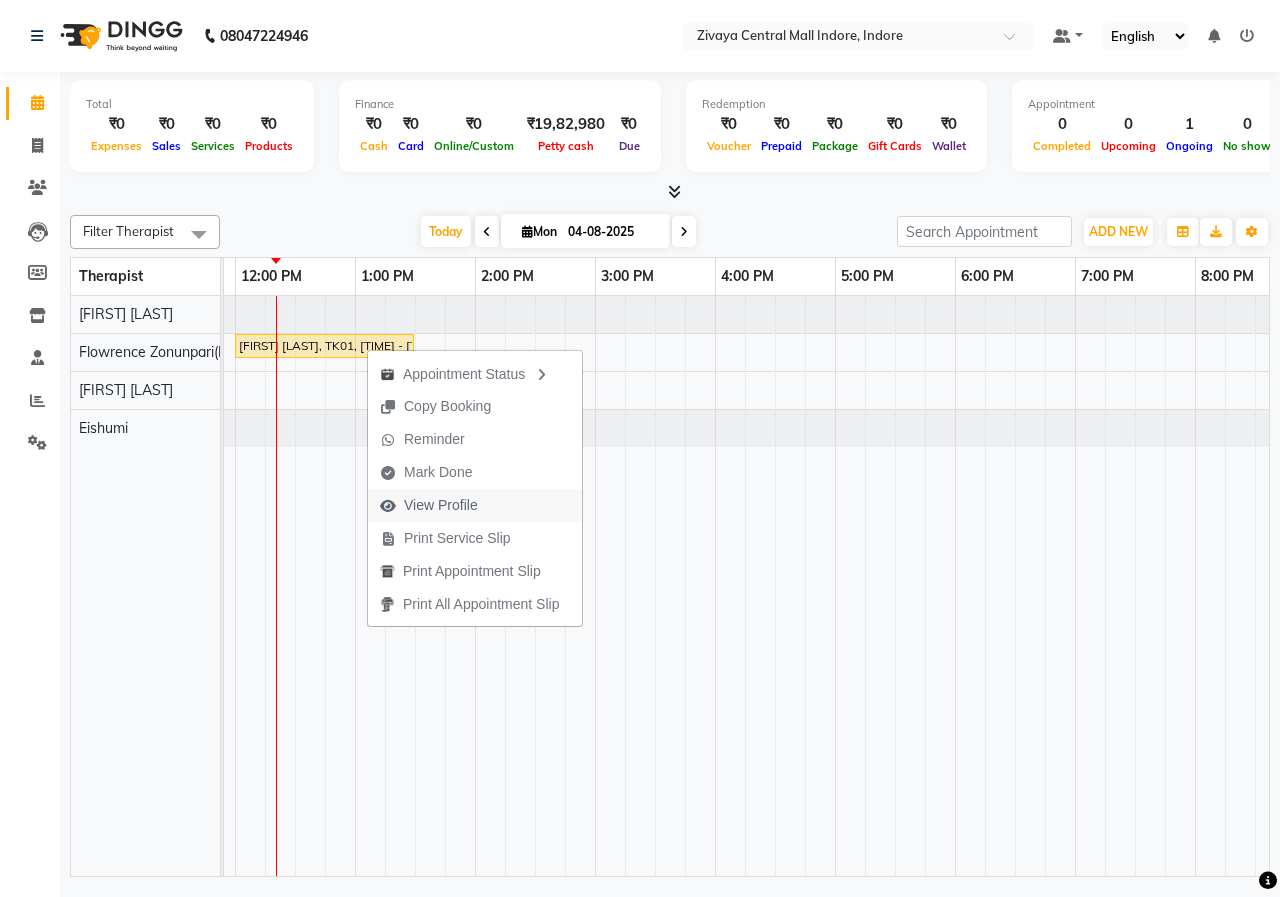 click on "View Profile" at bounding box center [441, 505] 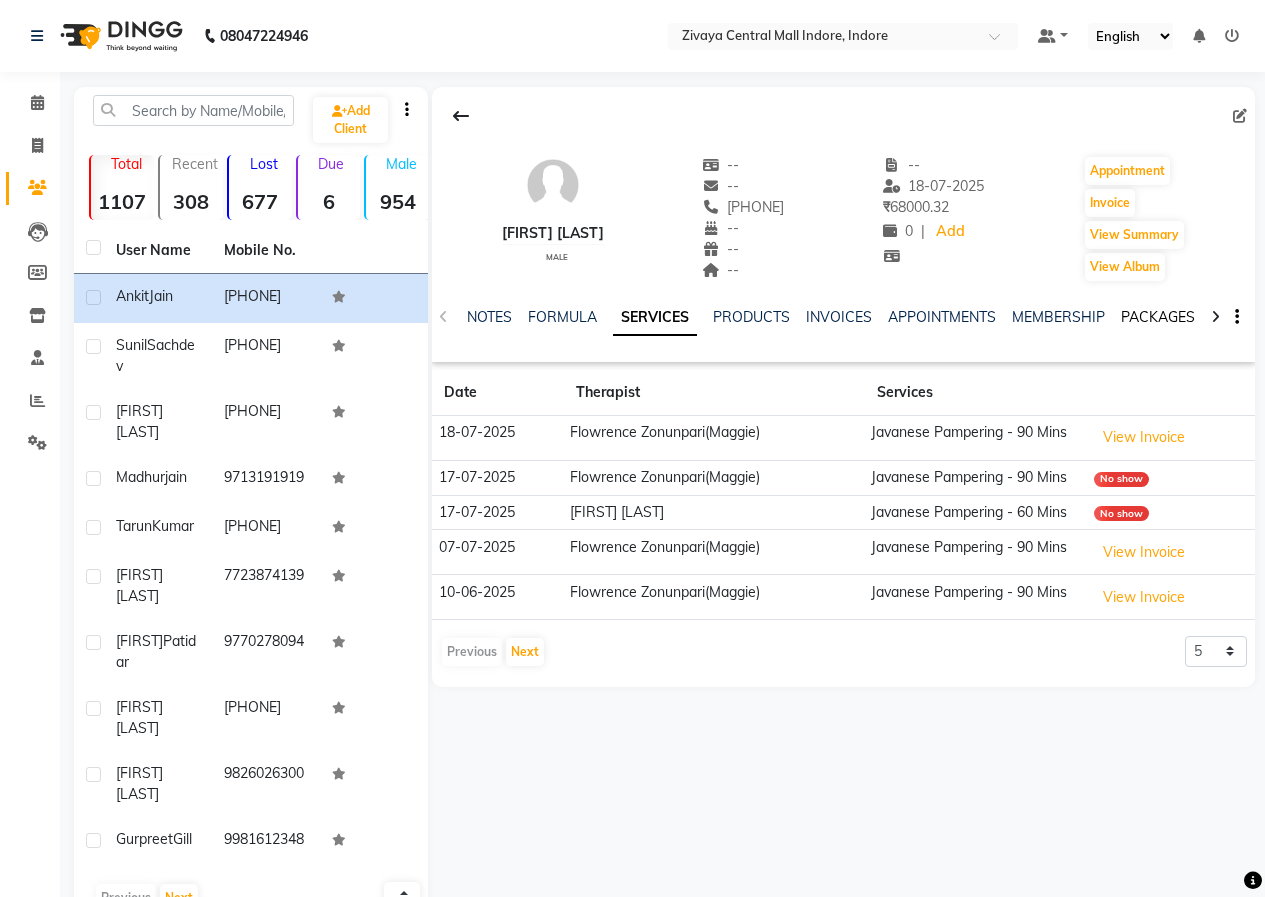 click on "PACKAGES" 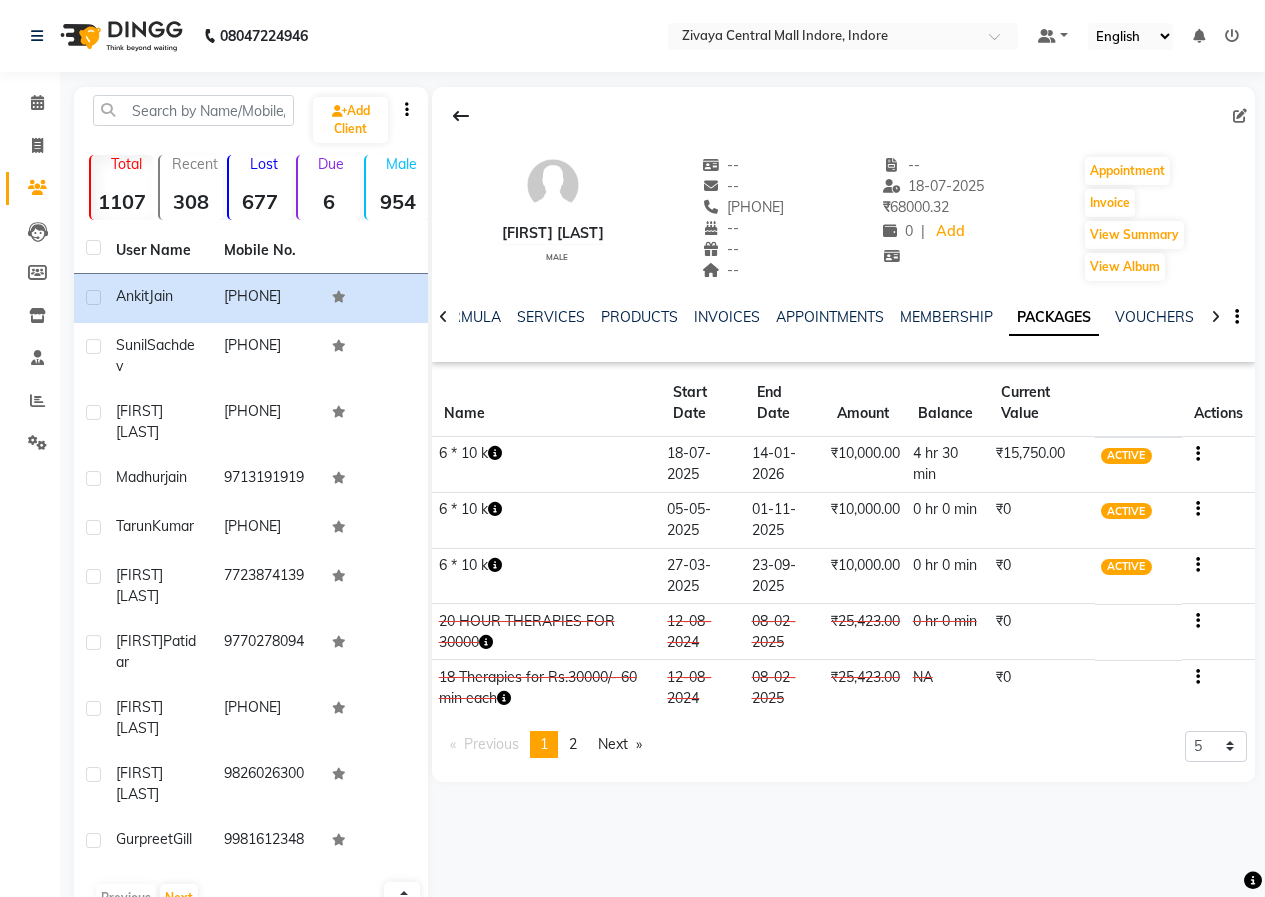click 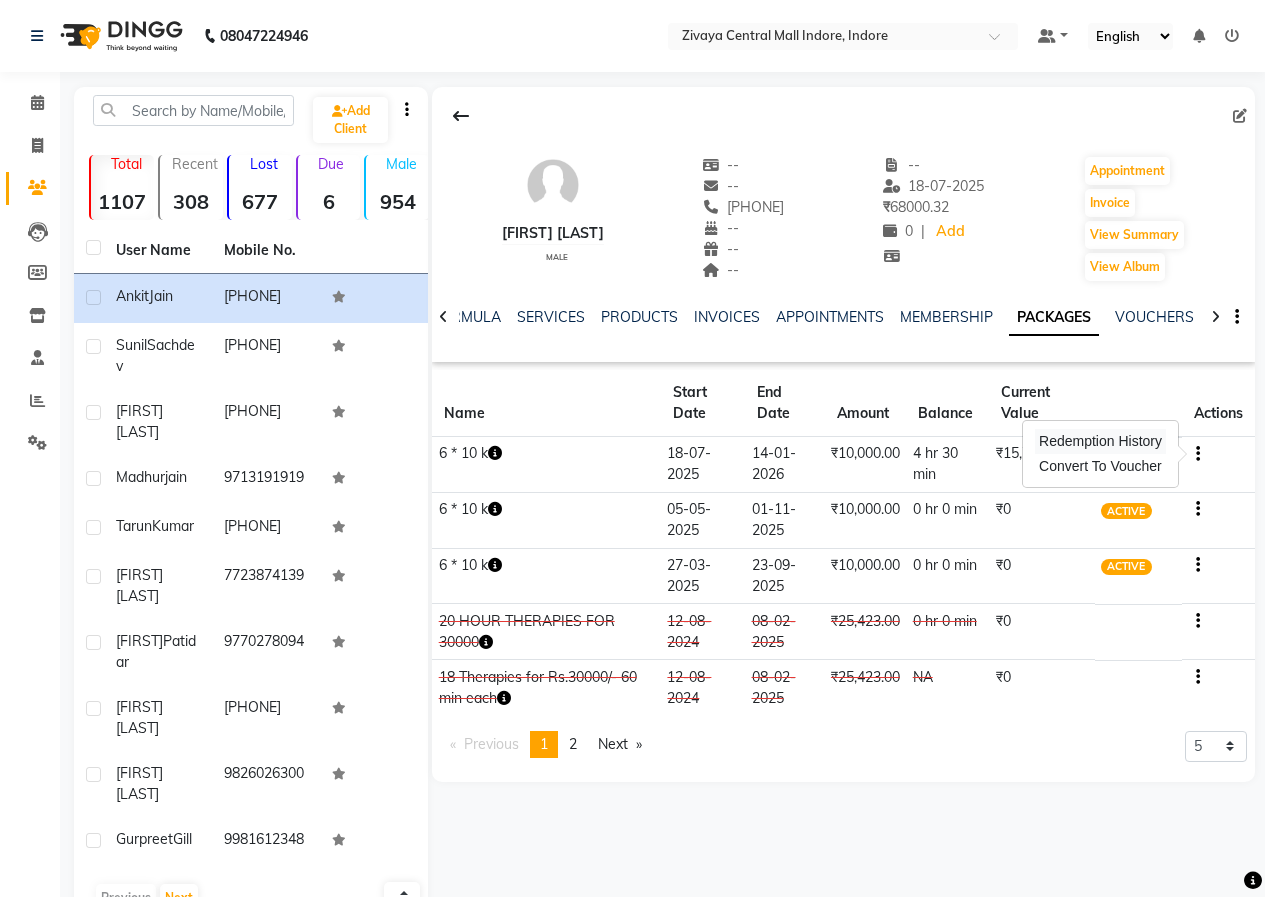 click on "Redemption History" at bounding box center [1100, 441] 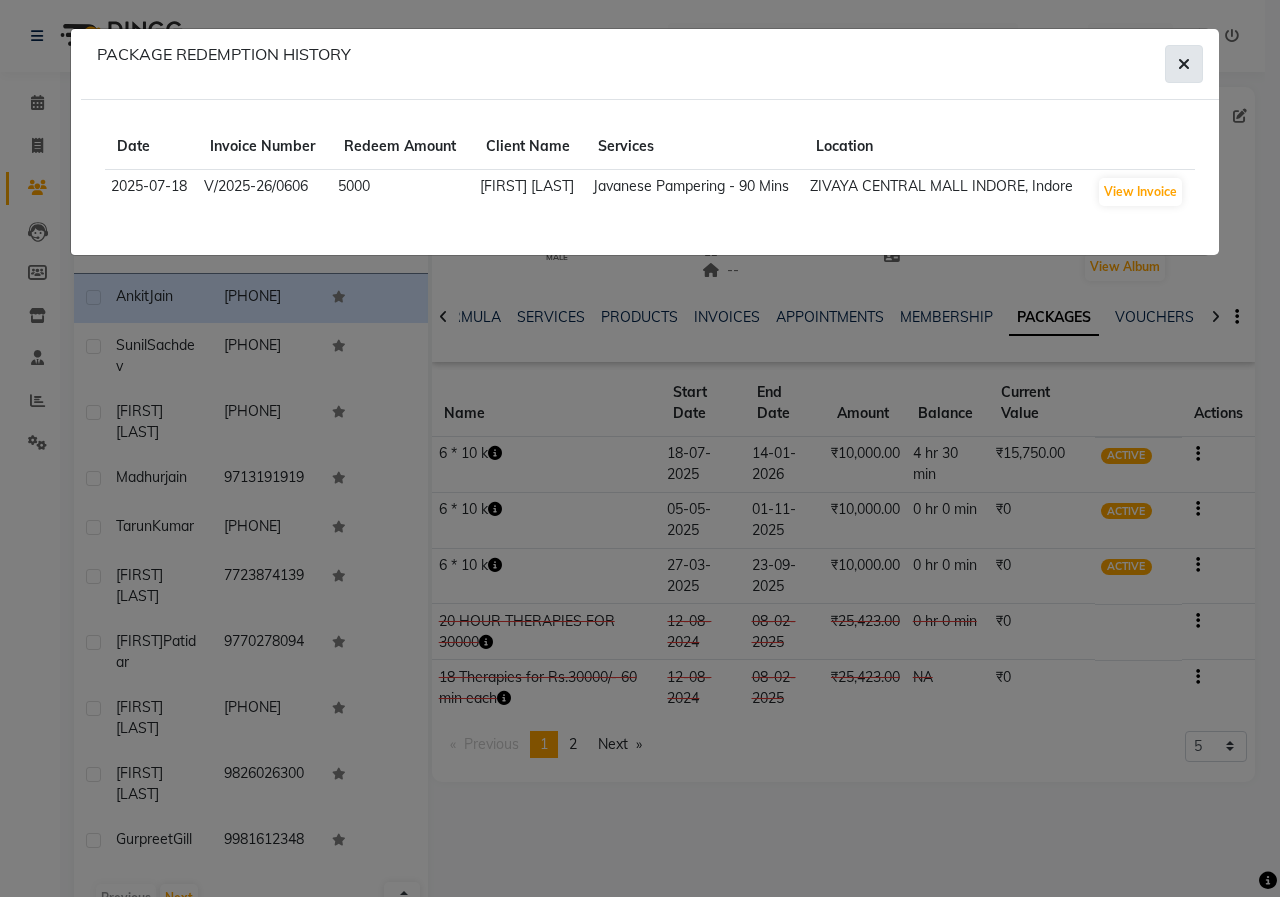 click 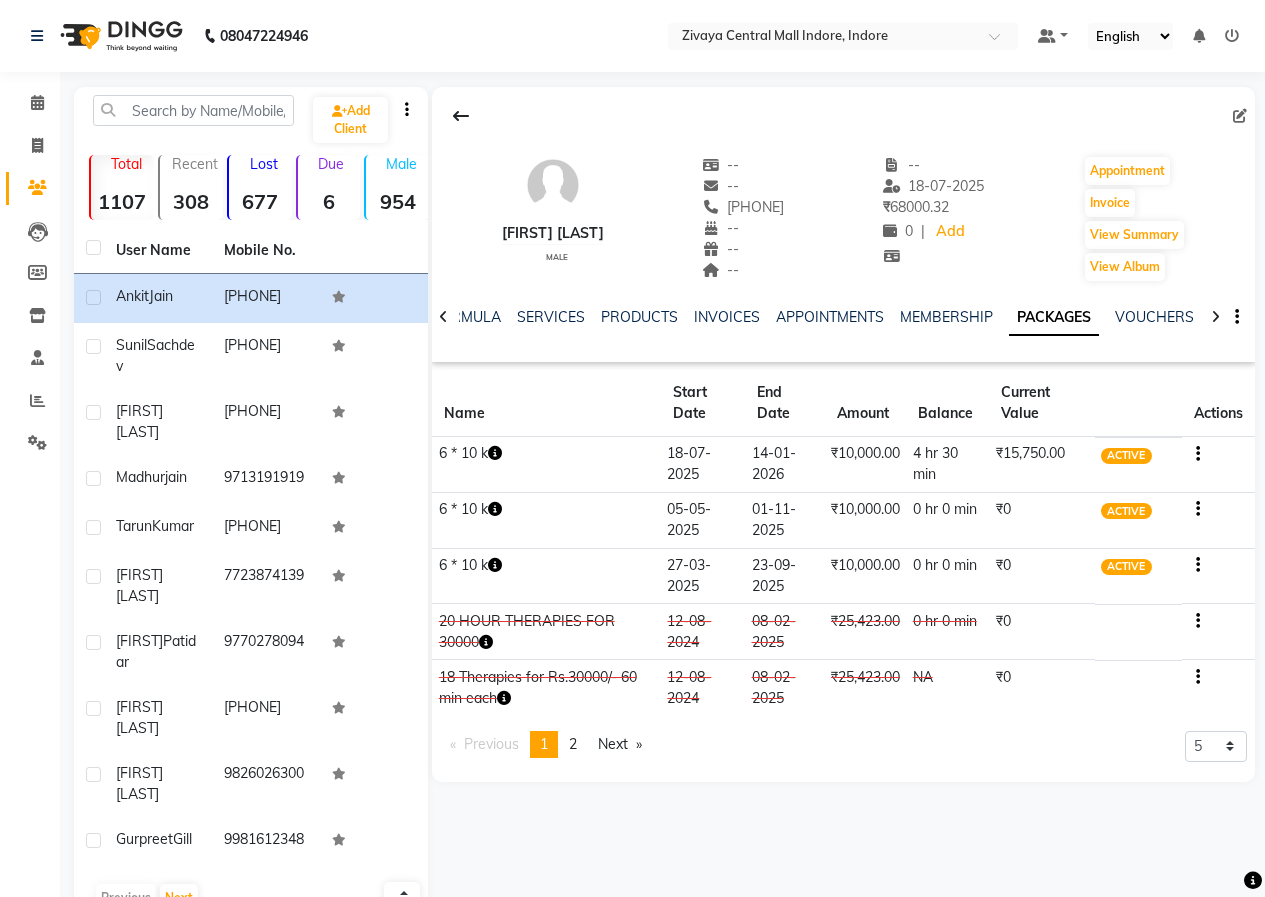 click 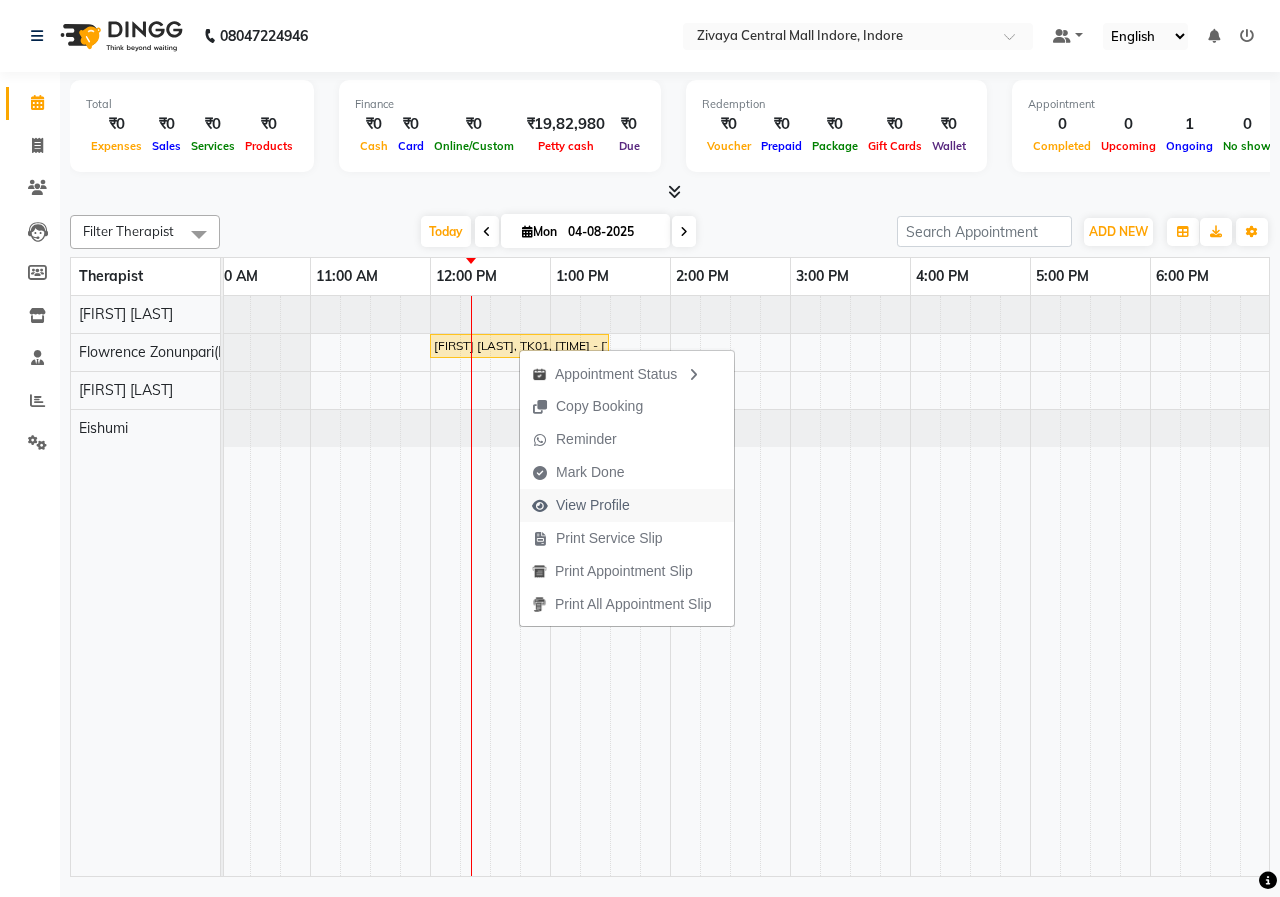 click on "View Profile" at bounding box center [593, 505] 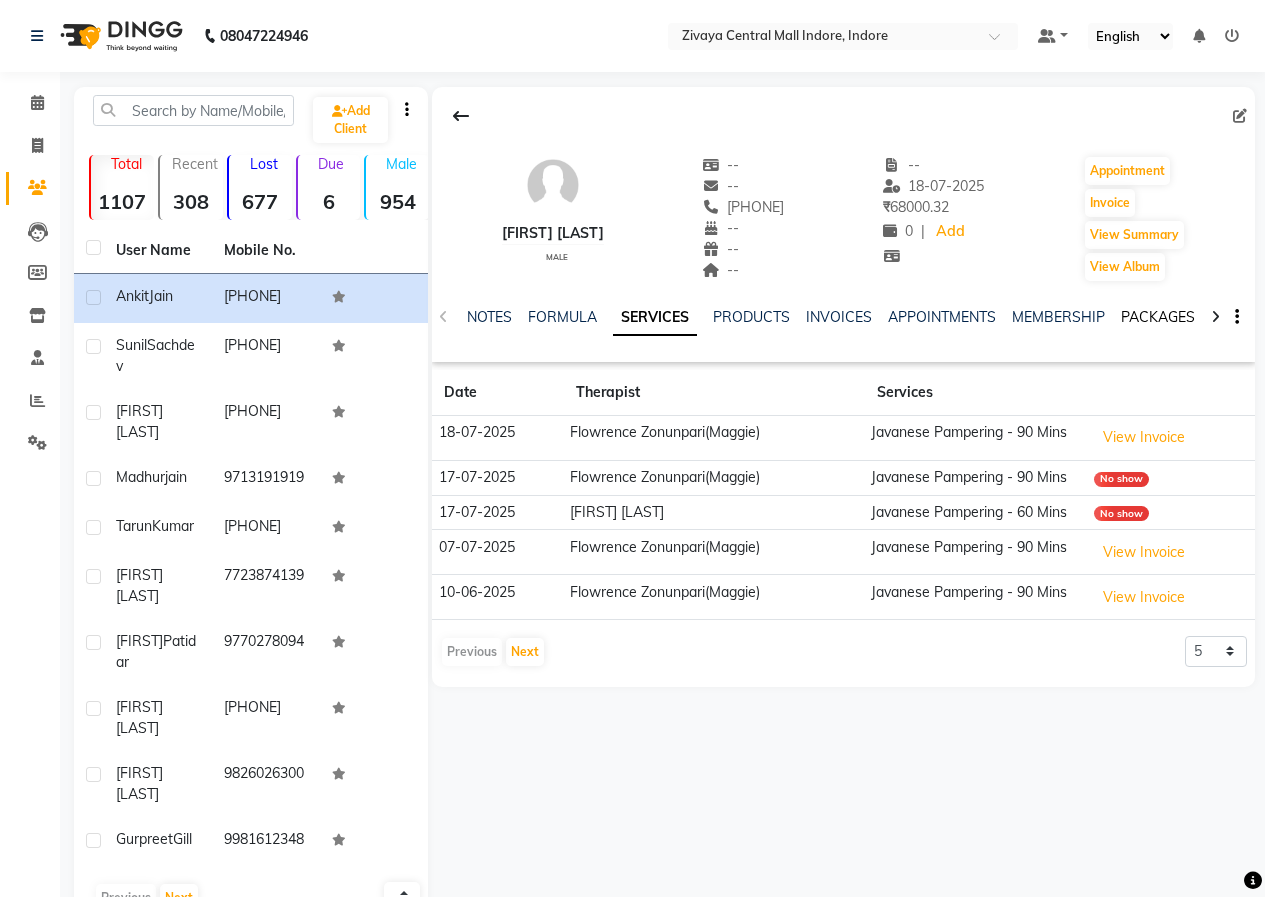 click on "PACKAGES" 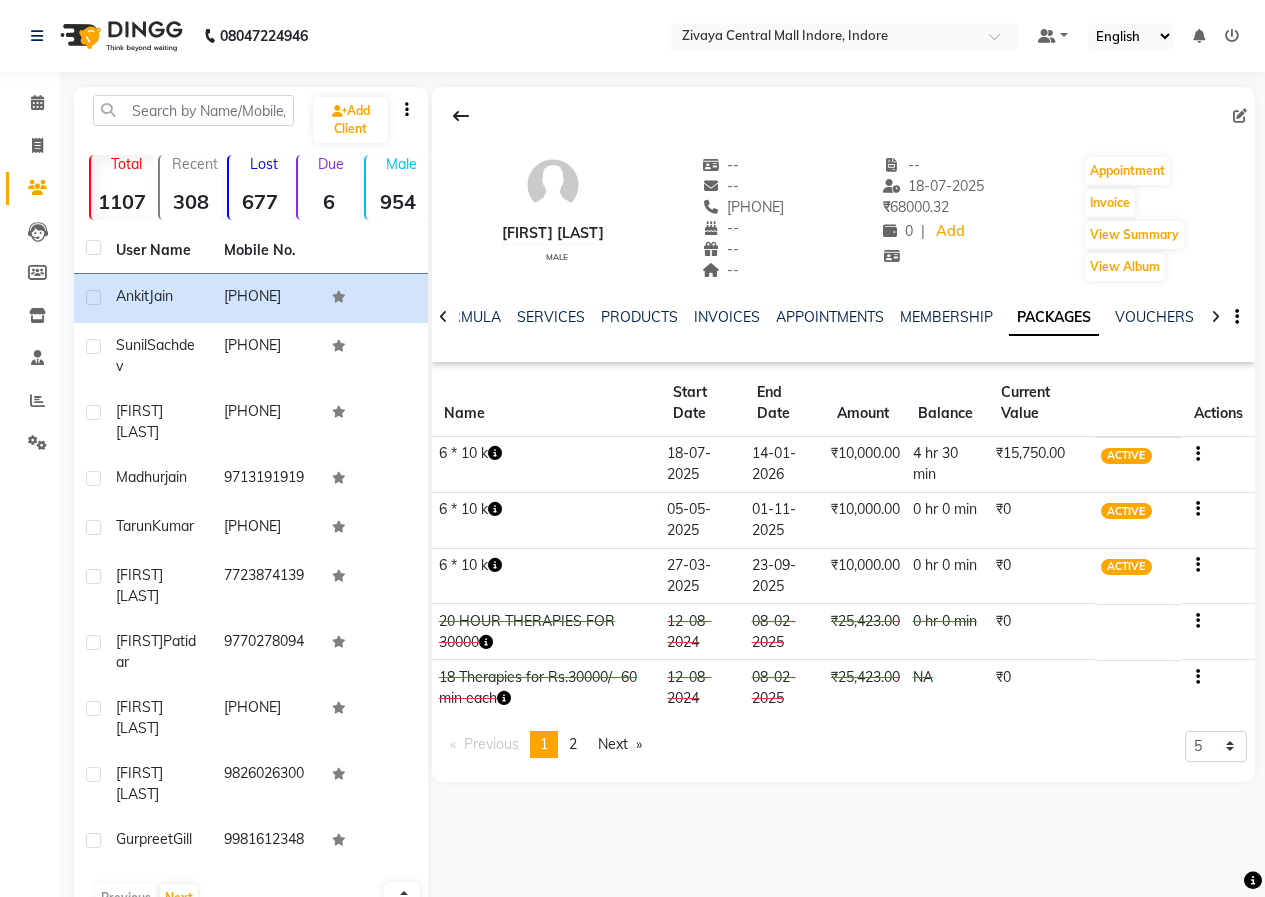 click 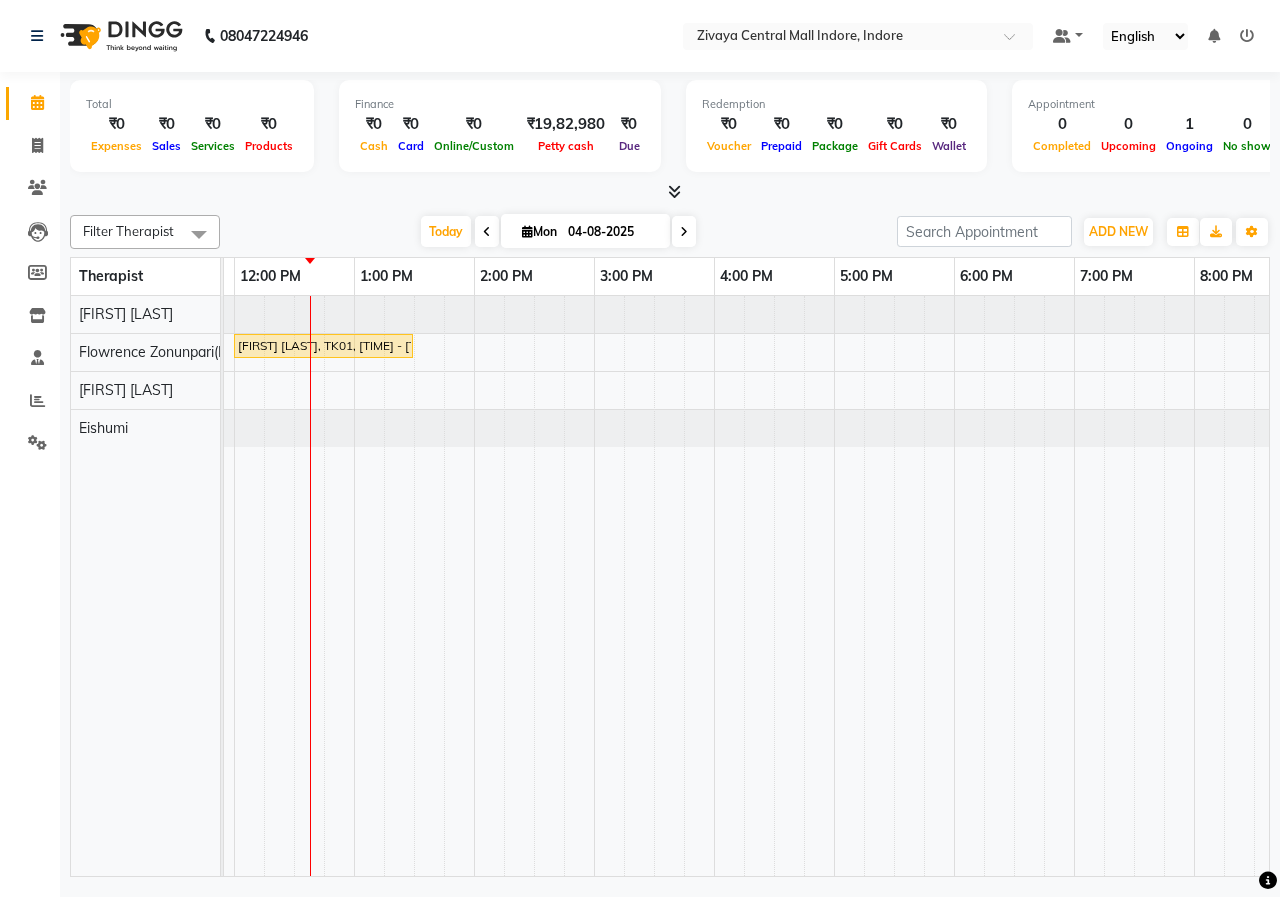 click on "04-08-2025" at bounding box center (612, 232) 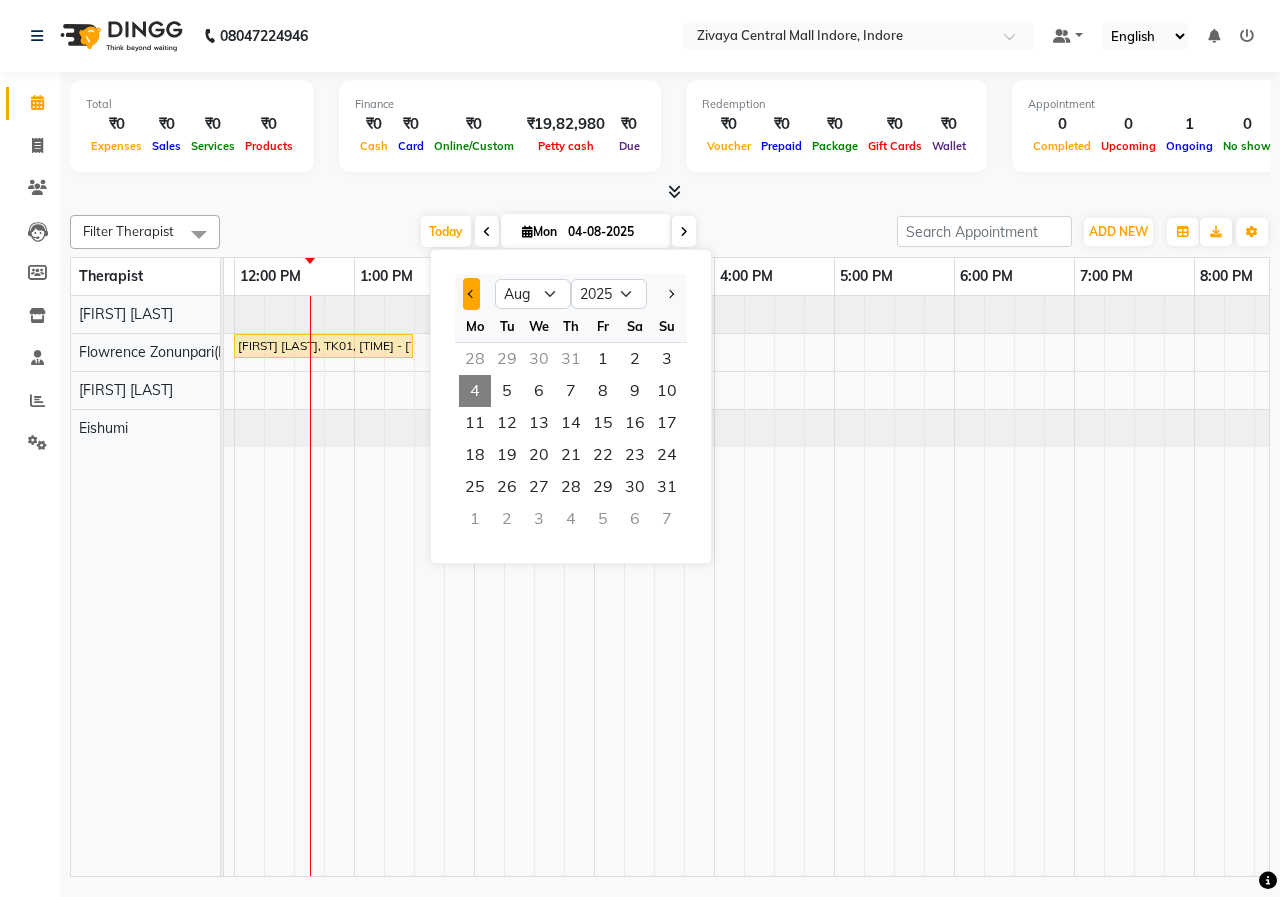 click at bounding box center [471, 294] 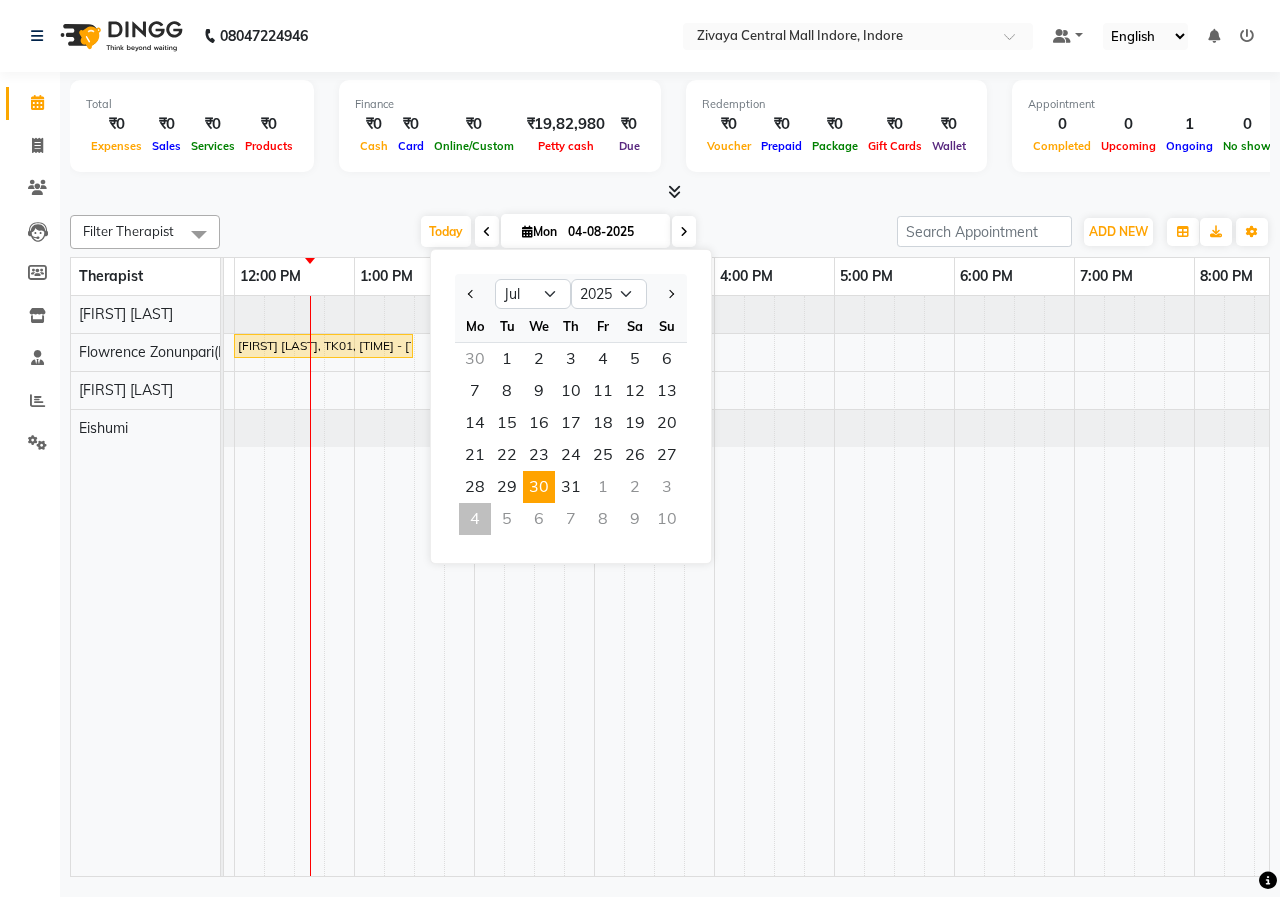 click on "30" at bounding box center (539, 487) 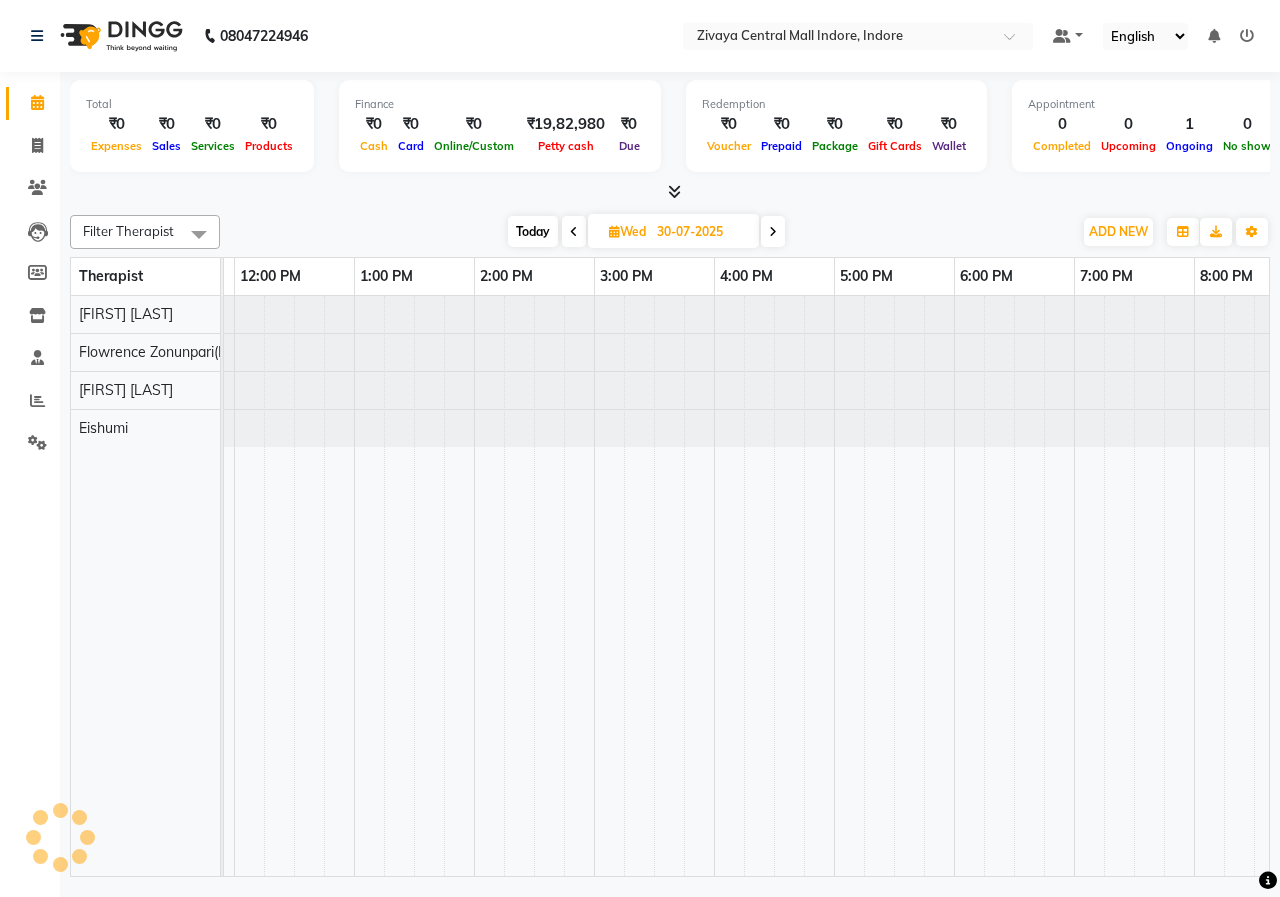scroll, scrollTop: 0, scrollLeft: 481, axis: horizontal 